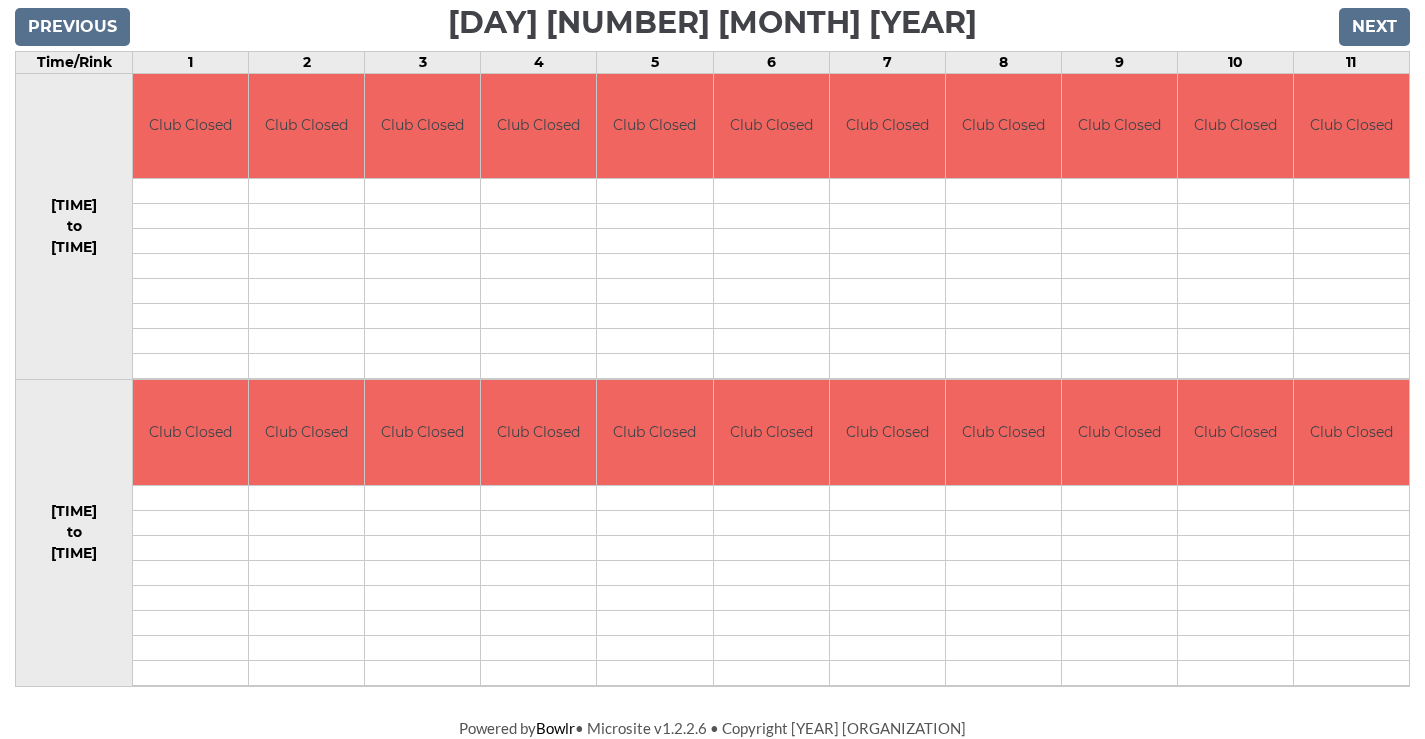 scroll, scrollTop: 164, scrollLeft: 0, axis: vertical 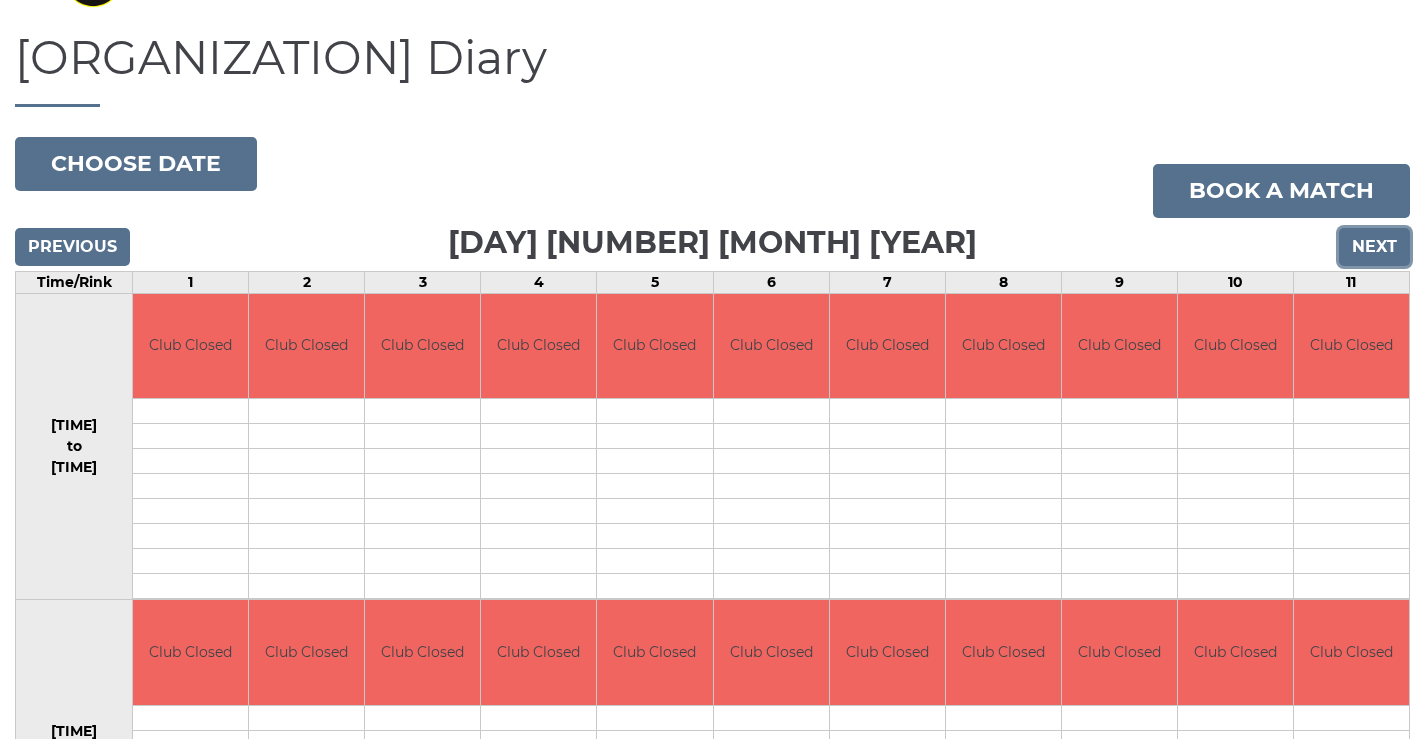 click on "Next" at bounding box center (1374, 247) 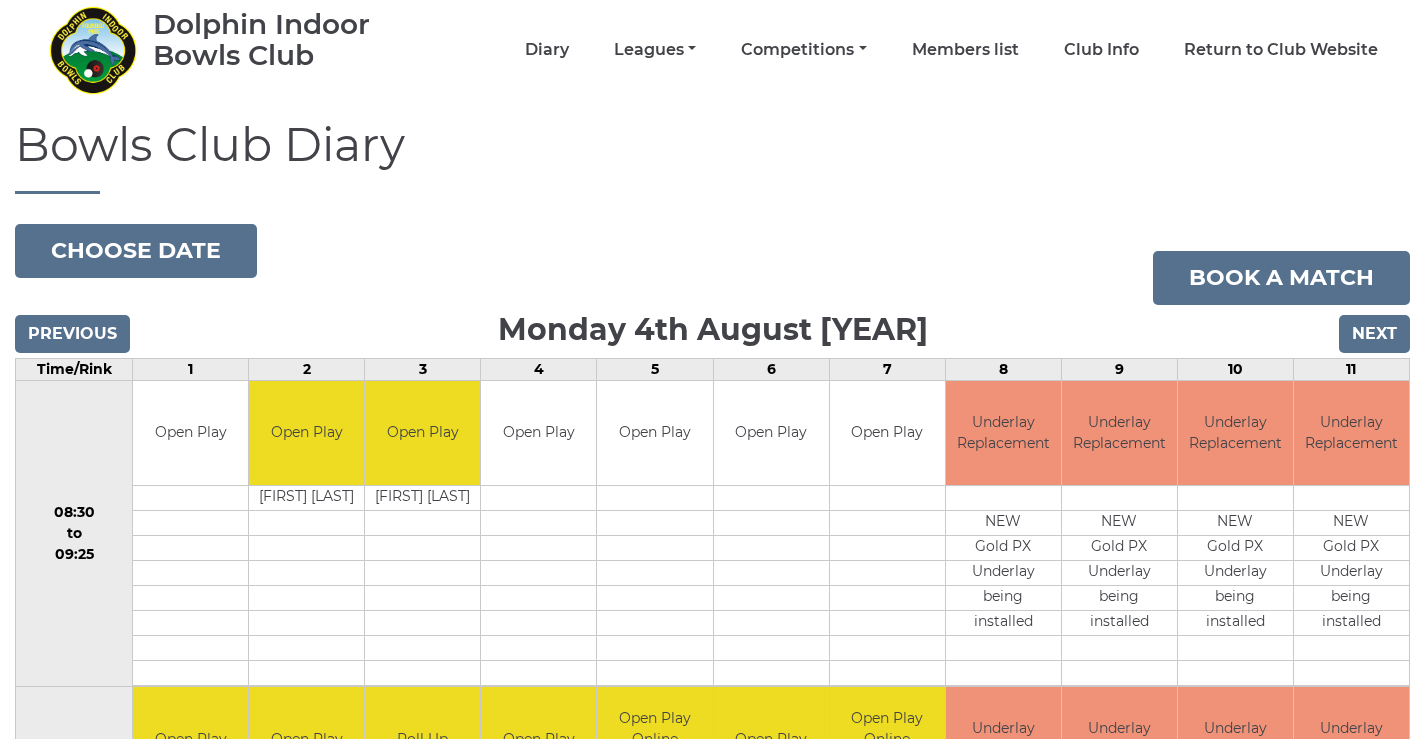 scroll, scrollTop: 310, scrollLeft: 0, axis: vertical 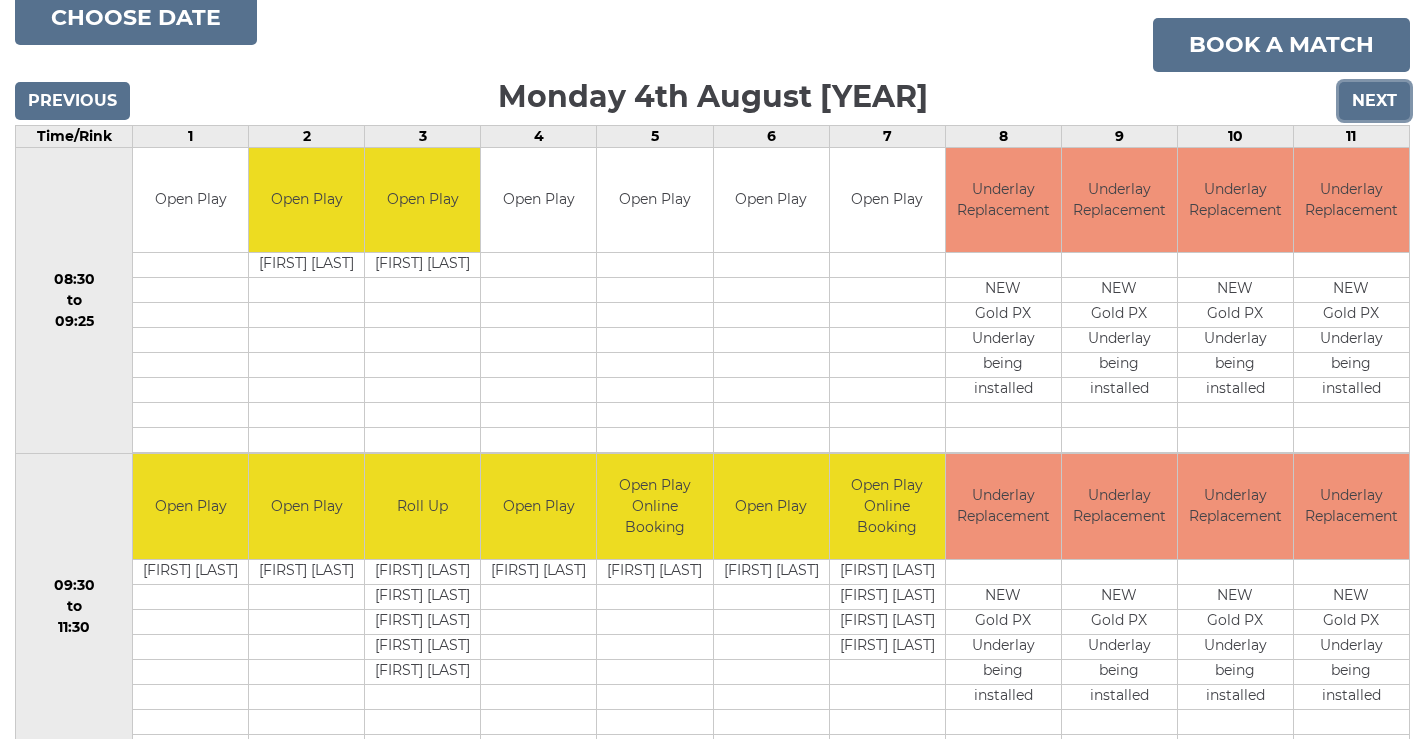 click on "Next" at bounding box center [1374, 101] 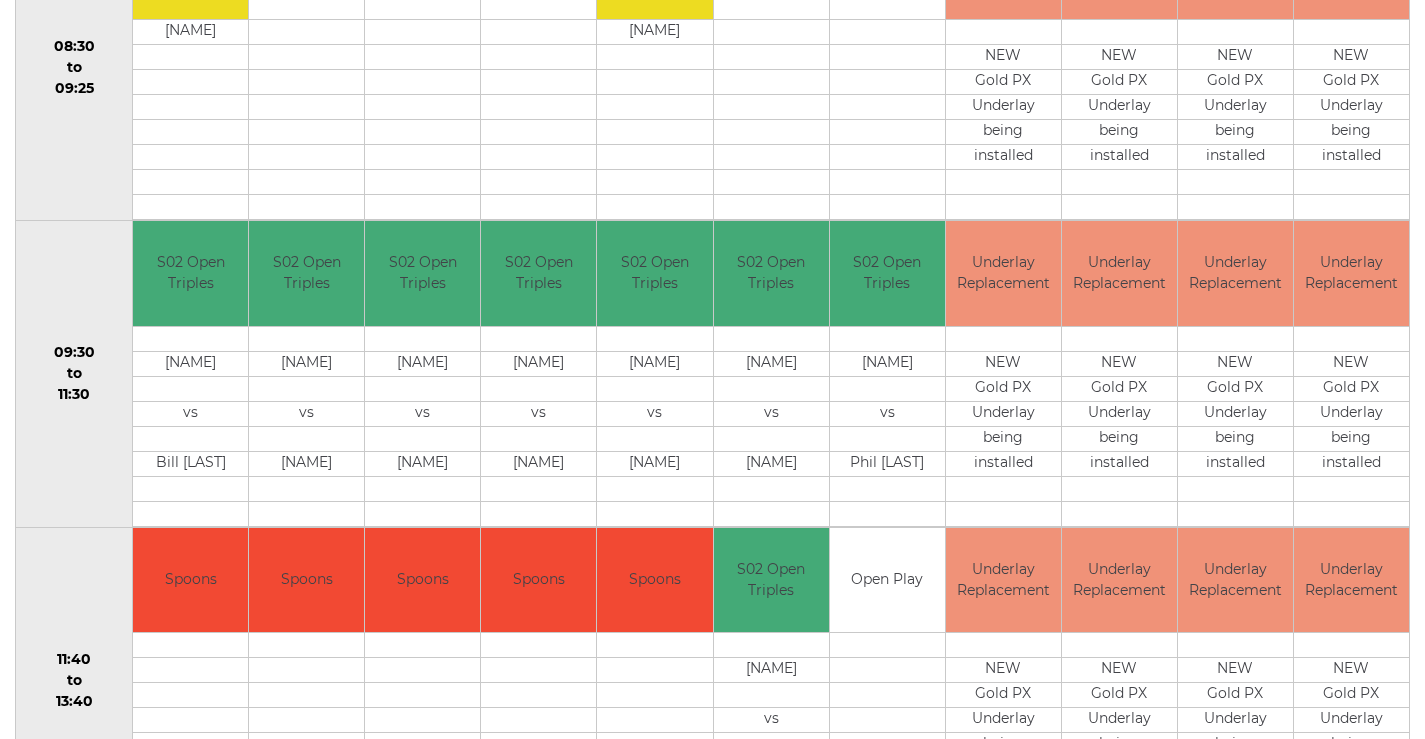 scroll, scrollTop: 310, scrollLeft: 0, axis: vertical 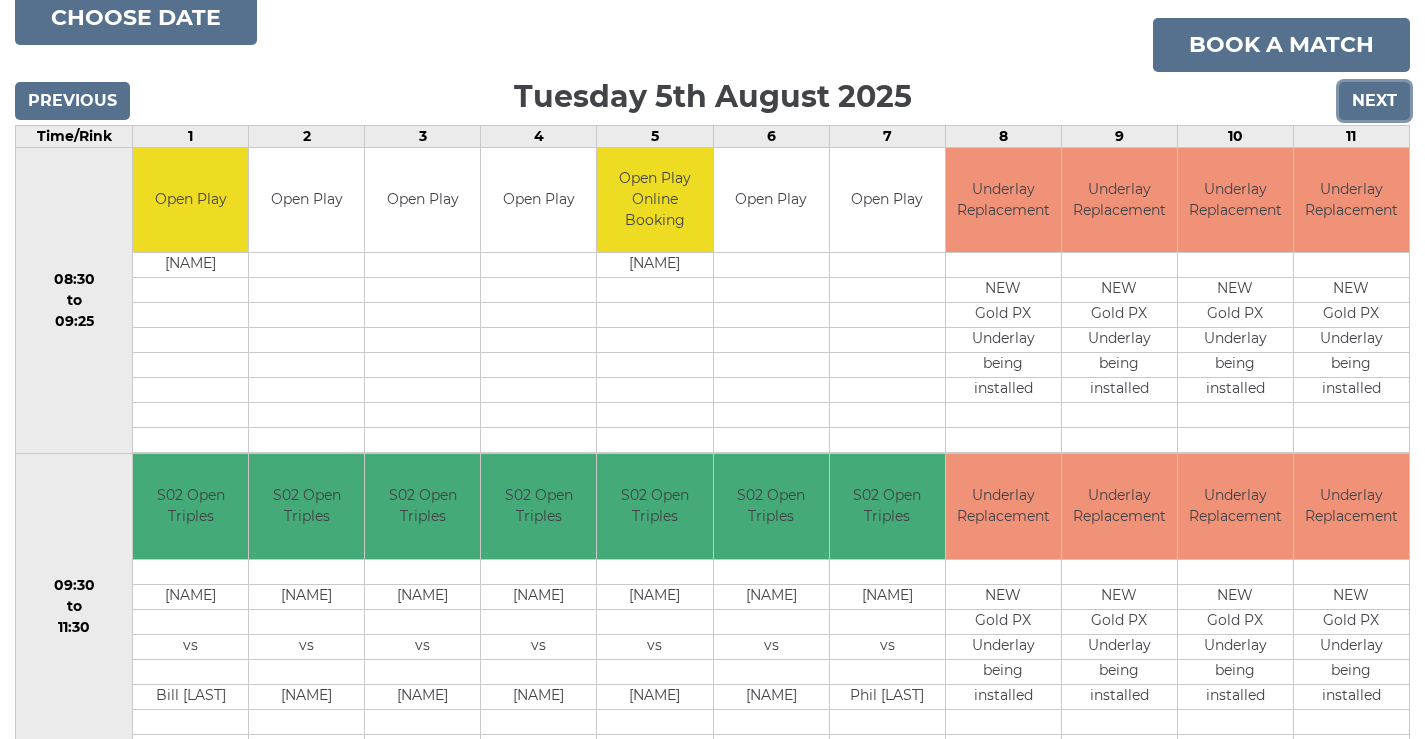 click on "Next" at bounding box center [1374, 101] 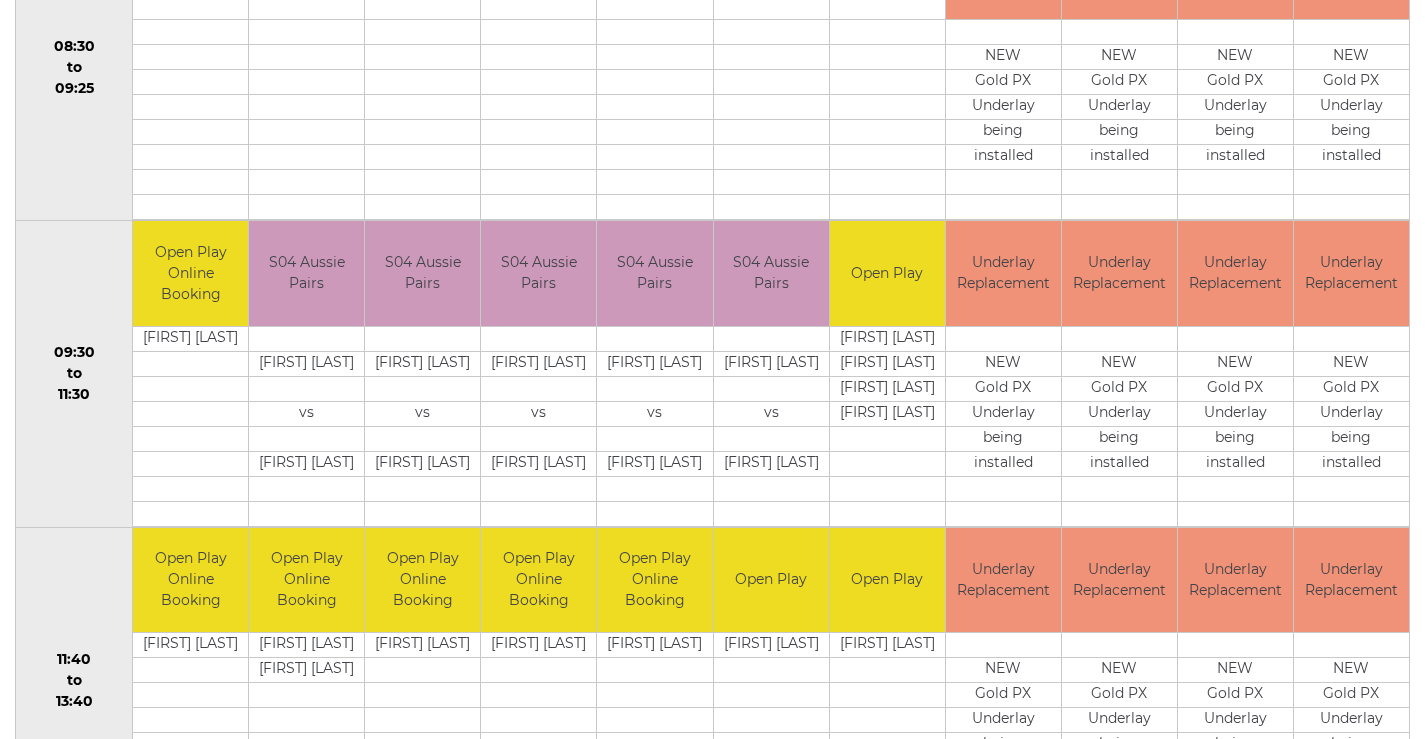 scroll, scrollTop: 310, scrollLeft: 0, axis: vertical 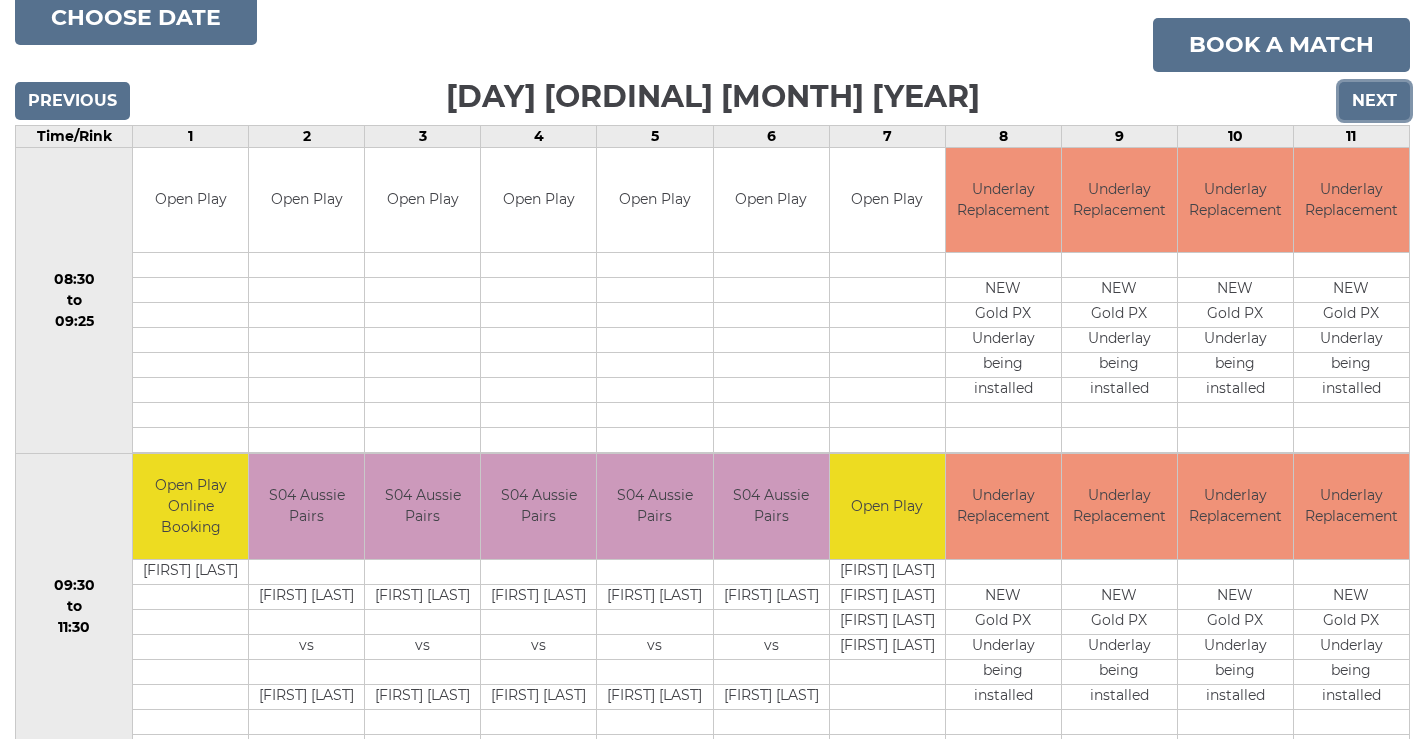 click on "Next" at bounding box center [1374, 101] 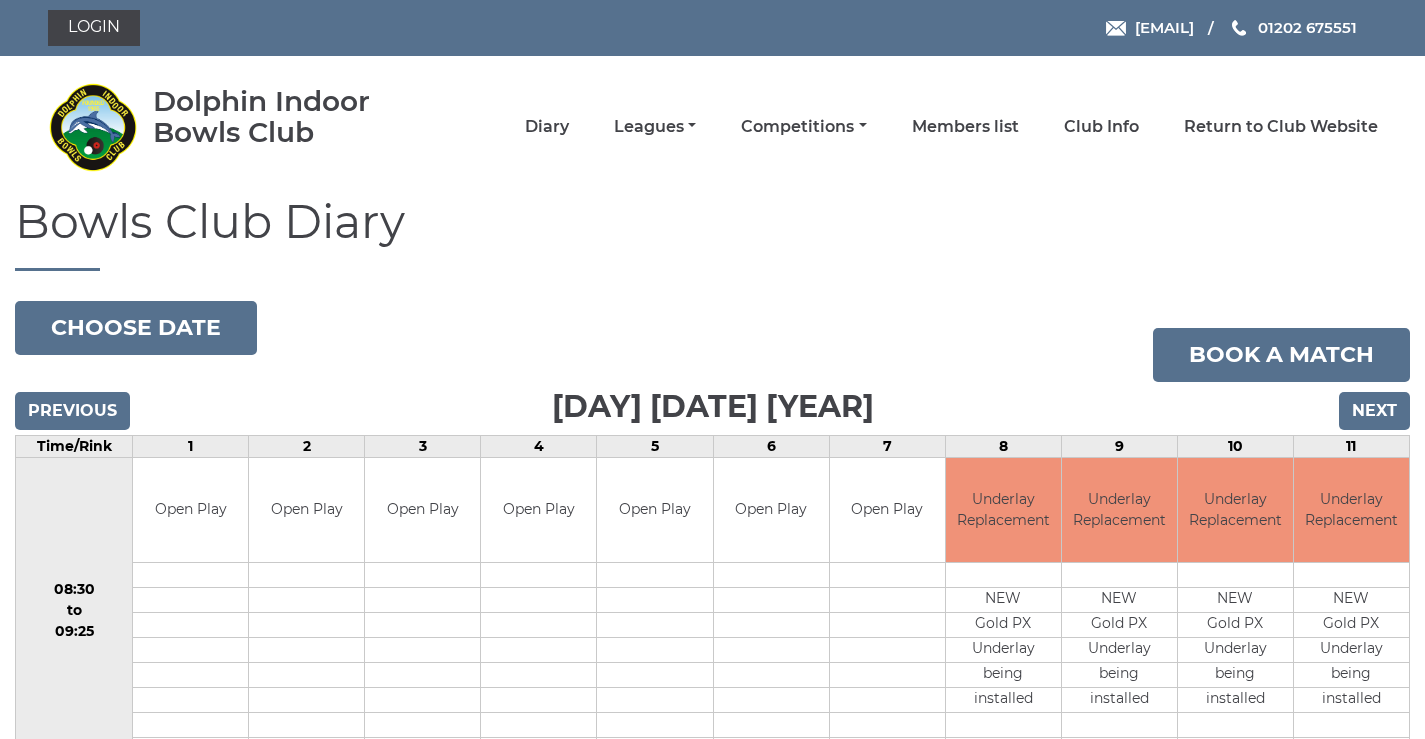 scroll, scrollTop: 233, scrollLeft: 0, axis: vertical 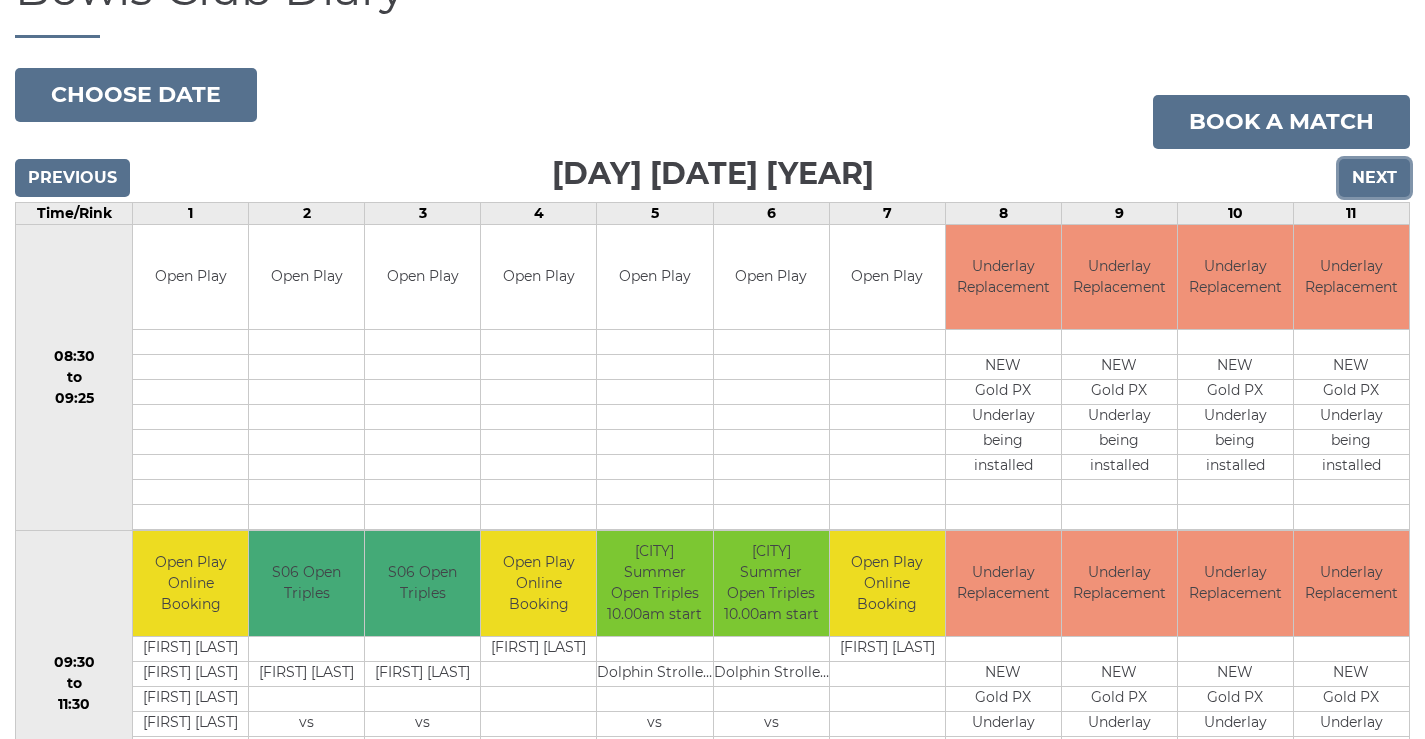 click on "Next" at bounding box center [1374, 178] 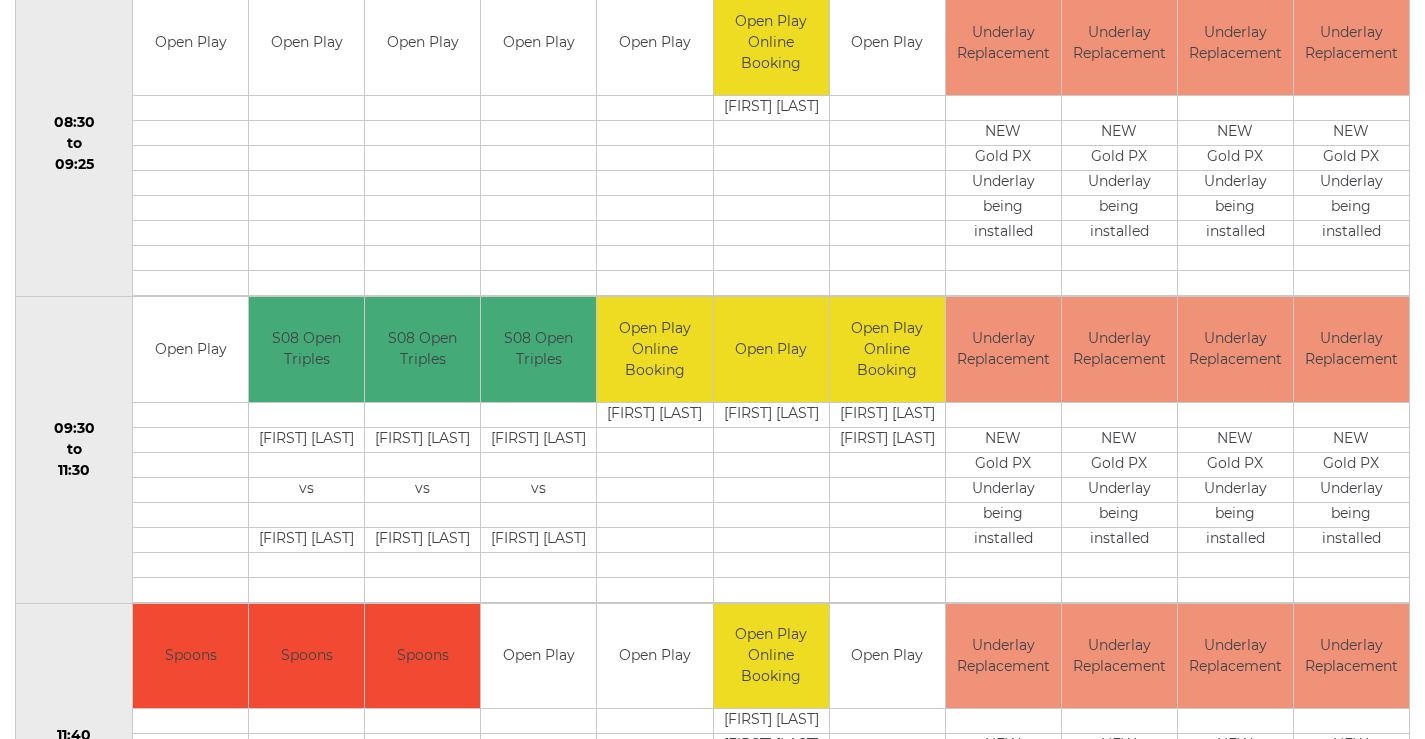 scroll, scrollTop: 0, scrollLeft: 0, axis: both 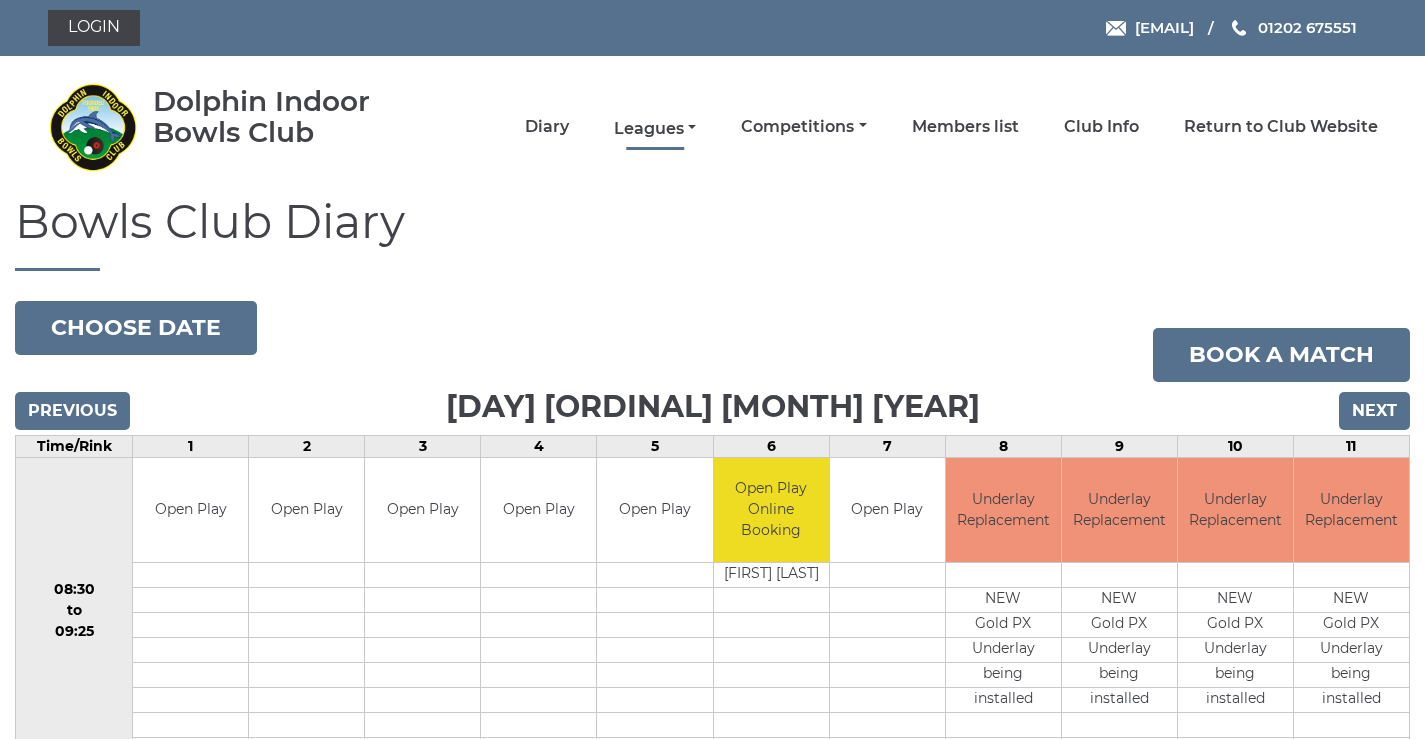 click on "Leagues" at bounding box center (655, 129) 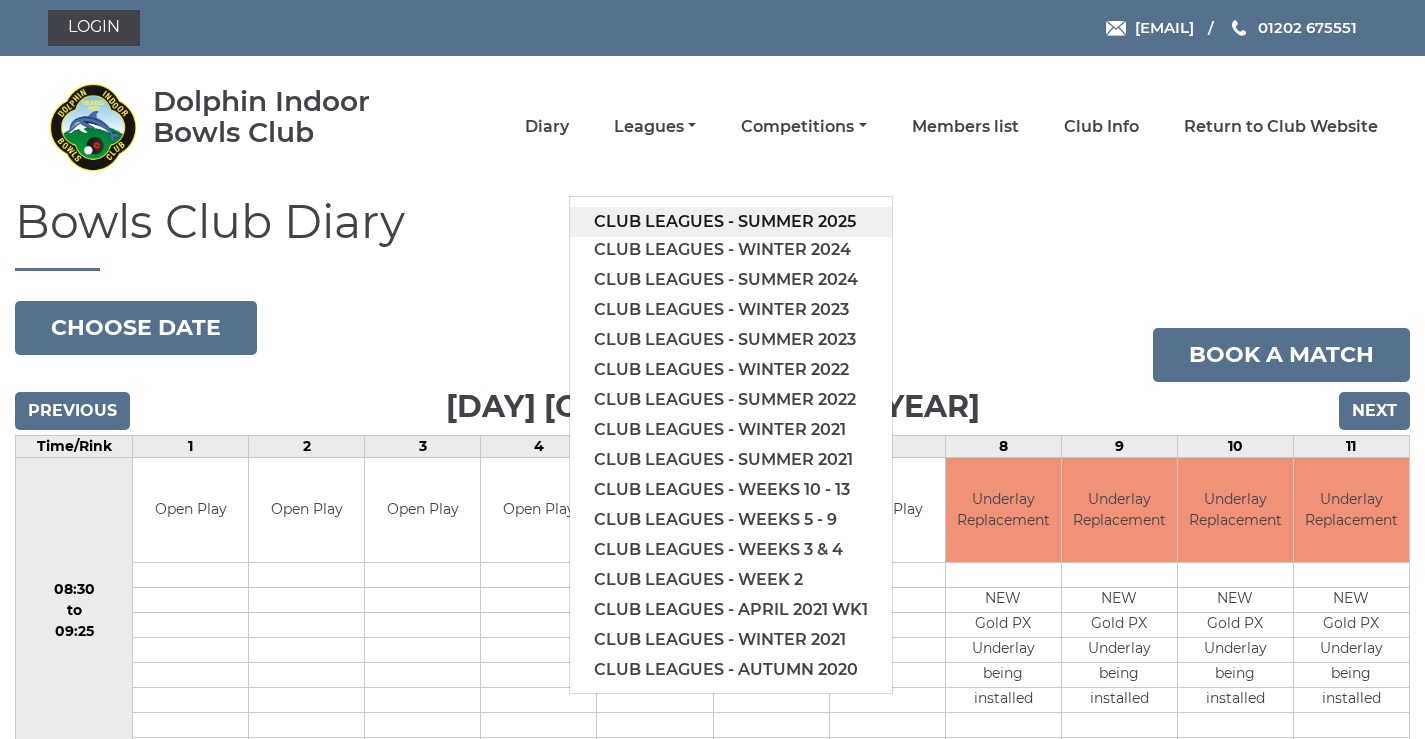 click on "Club leagues - Summer 2025" at bounding box center (731, 222) 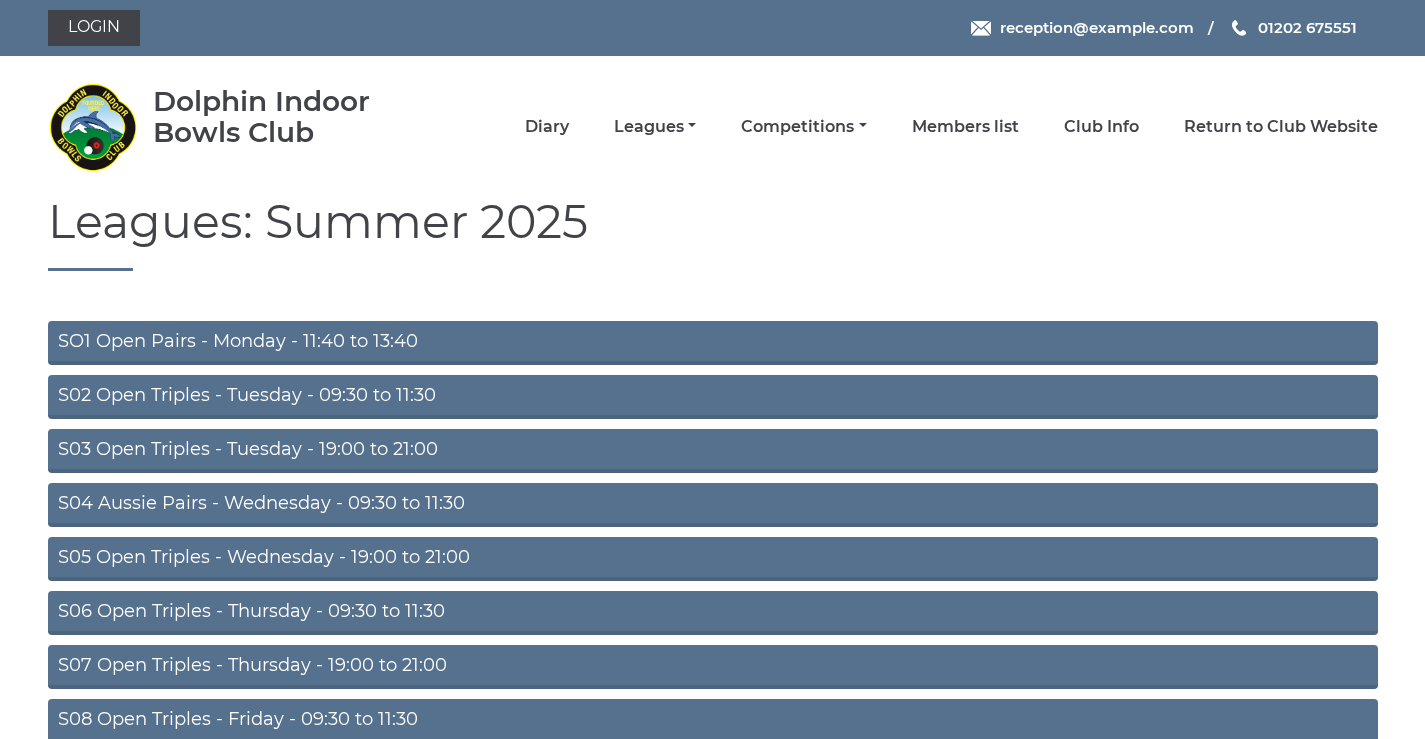 scroll, scrollTop: 159, scrollLeft: 0, axis: vertical 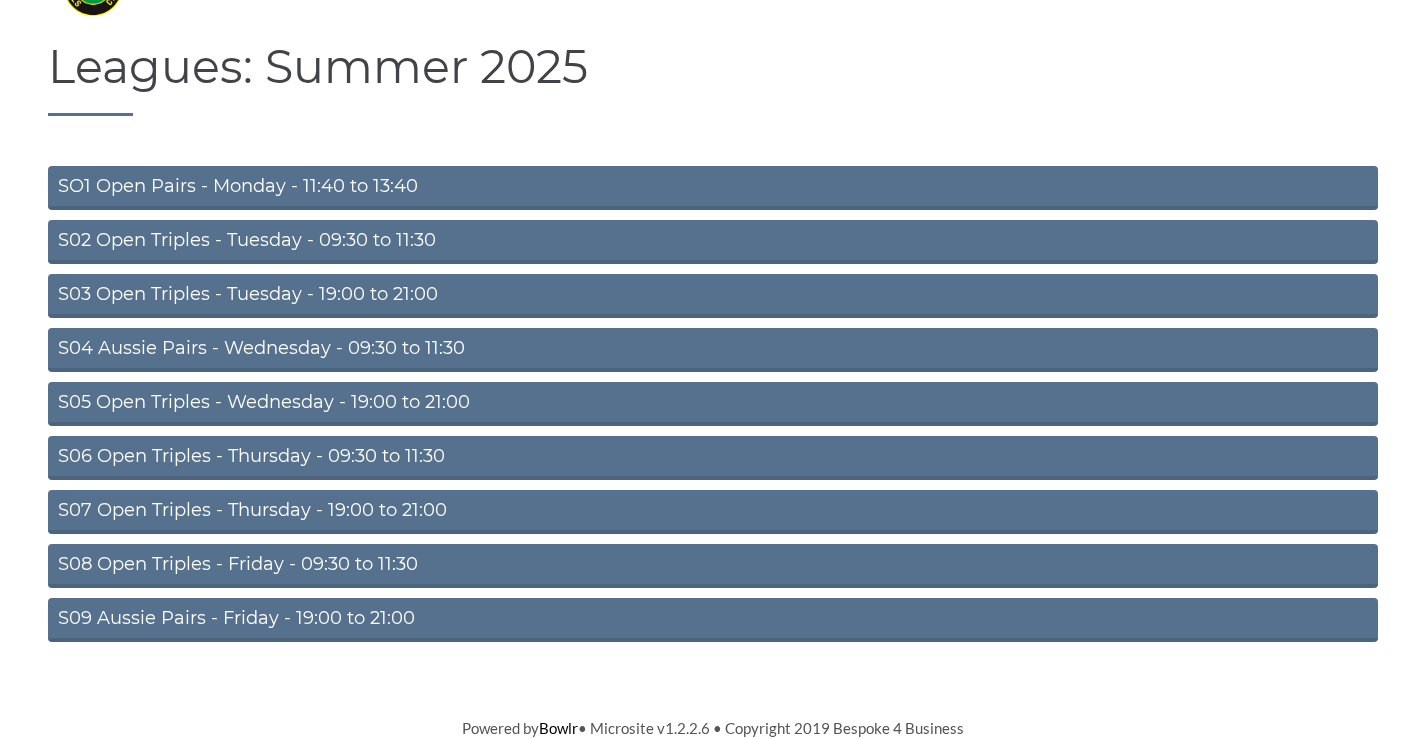 click on "S08 Open Triples - Friday - 09:30 to 11:30" at bounding box center [713, 566] 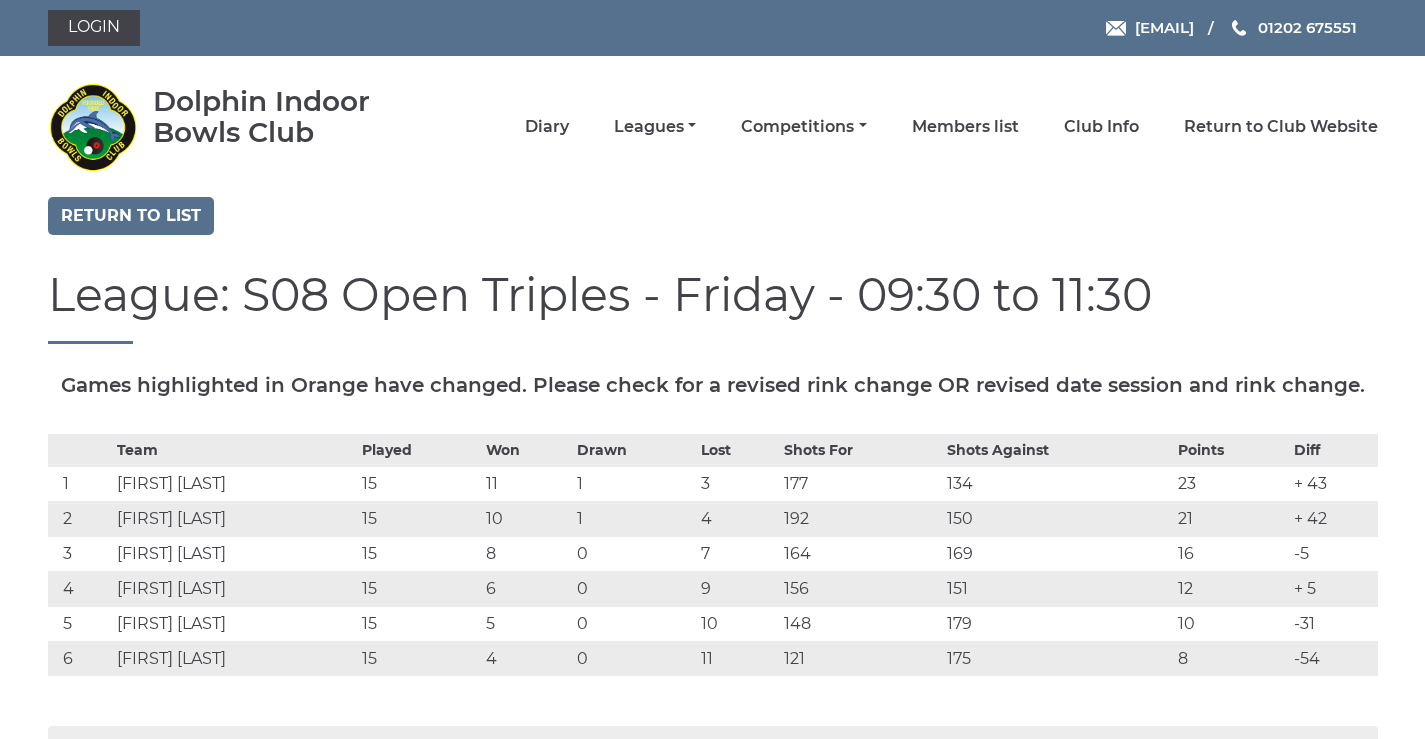 scroll, scrollTop: 233, scrollLeft: 0, axis: vertical 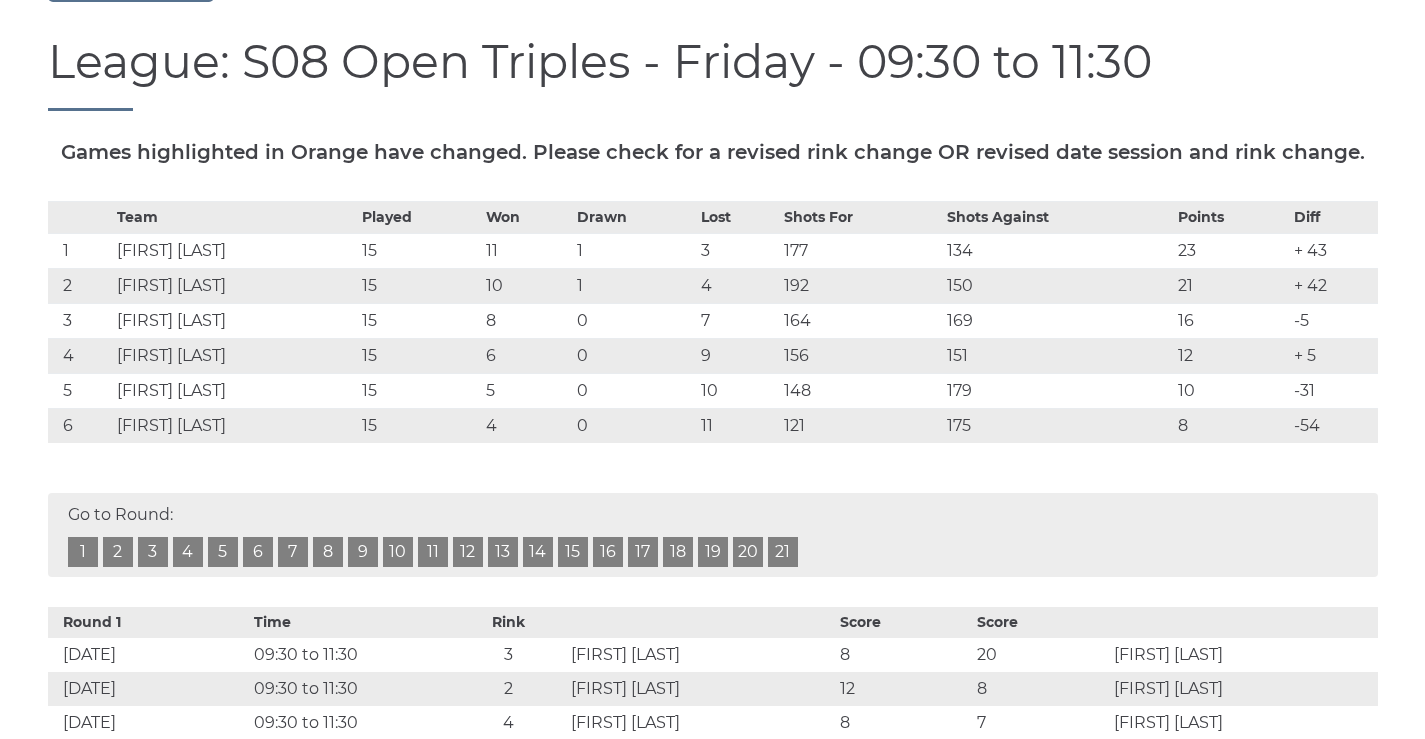 click on "15" at bounding box center (573, 552) 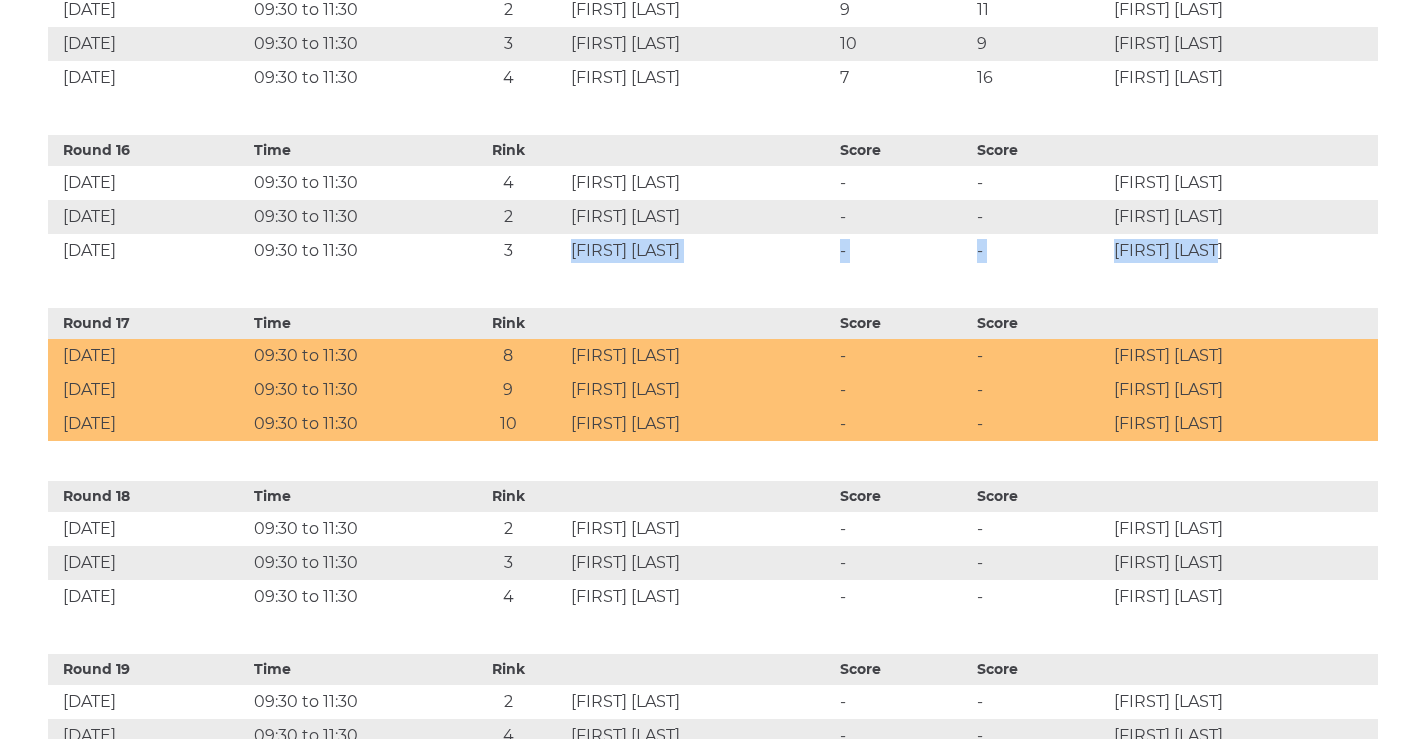 drag, startPoint x: 558, startPoint y: 288, endPoint x: 1255, endPoint y: 297, distance: 697.0581 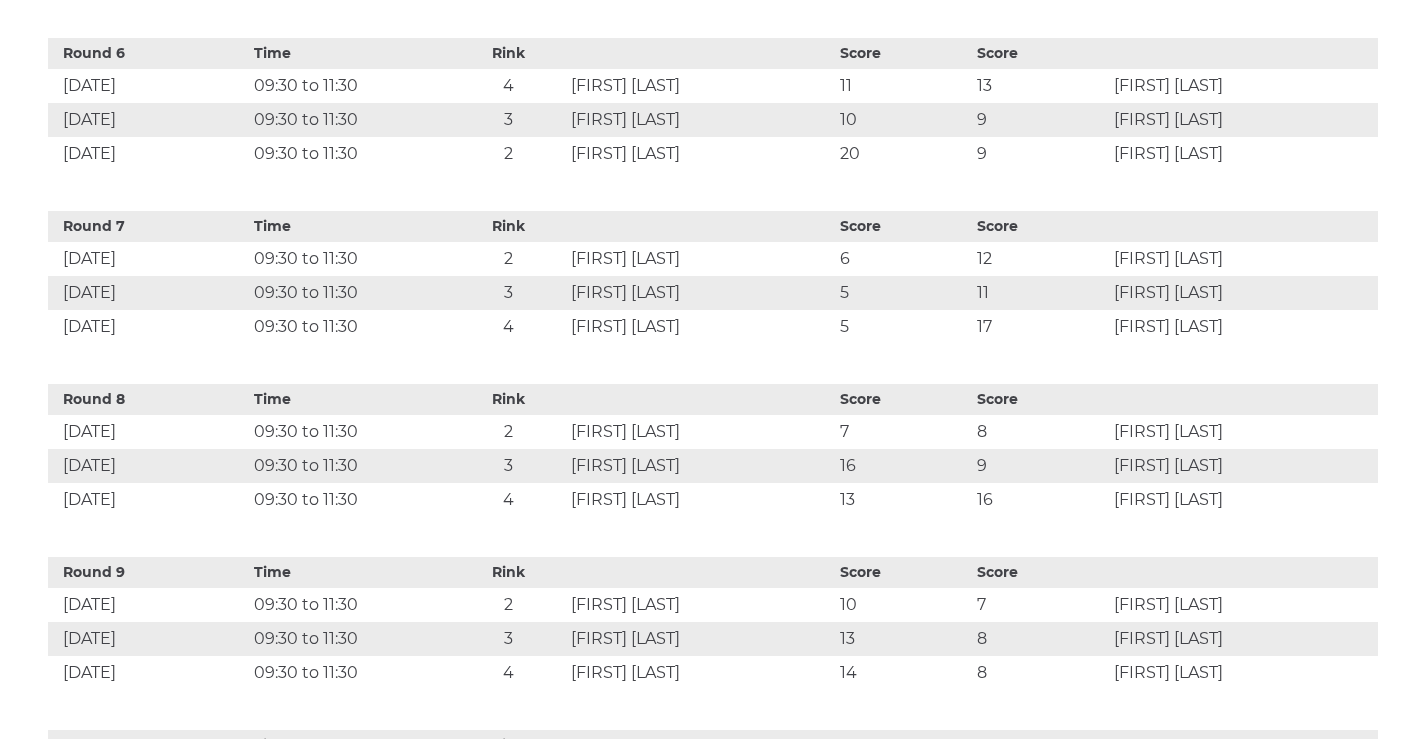 scroll, scrollTop: 1434, scrollLeft: 0, axis: vertical 